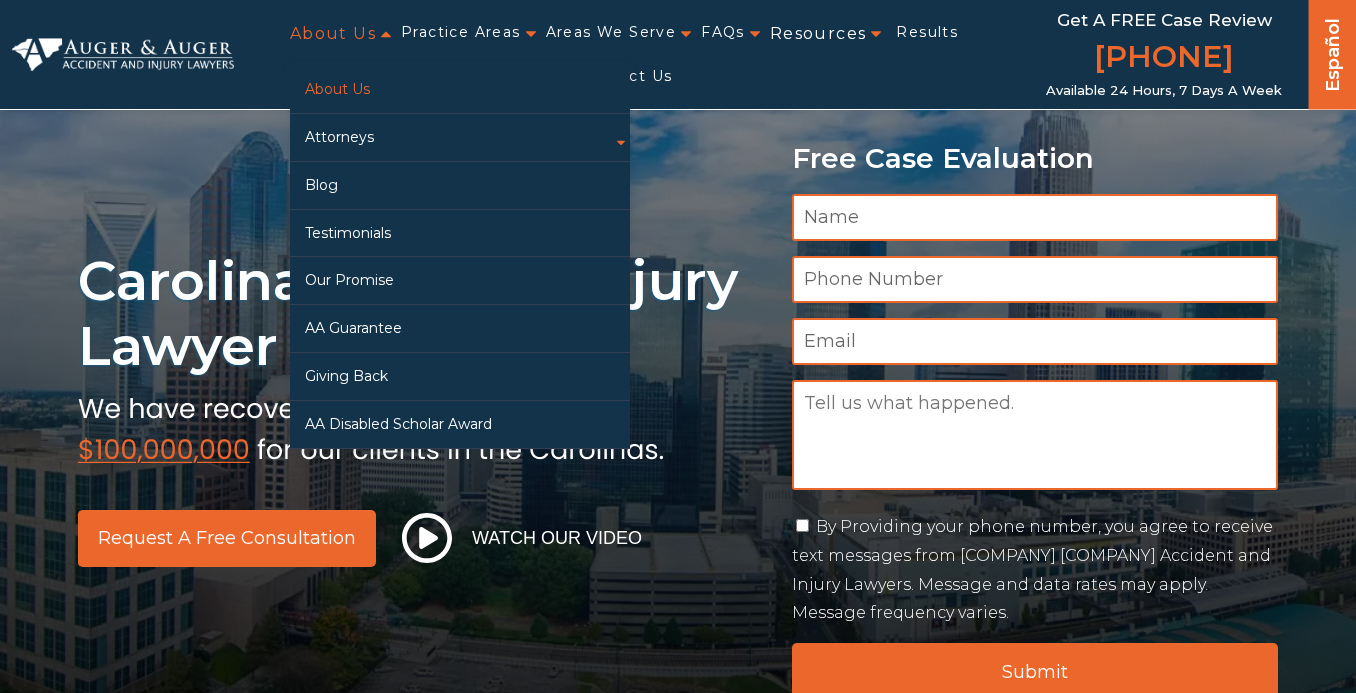scroll, scrollTop: 0, scrollLeft: 0, axis: both 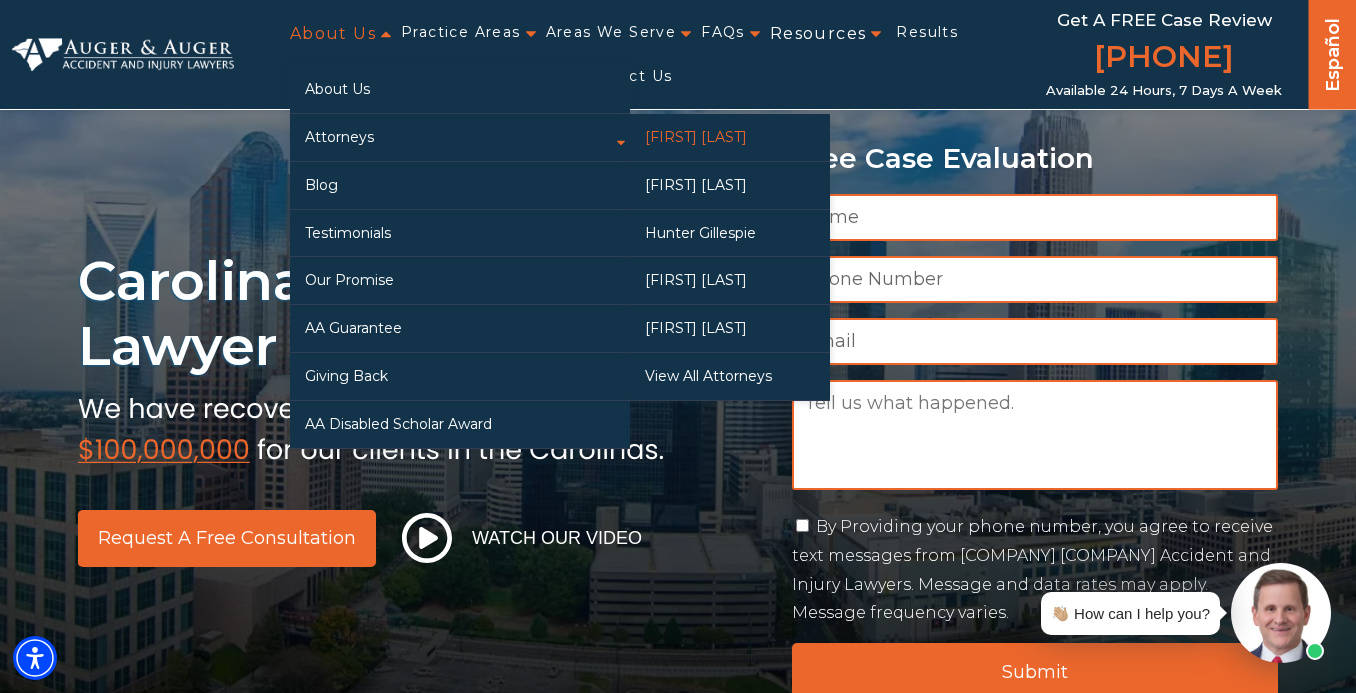 click on "[FIRST] [LAST]" at bounding box center [730, 137] 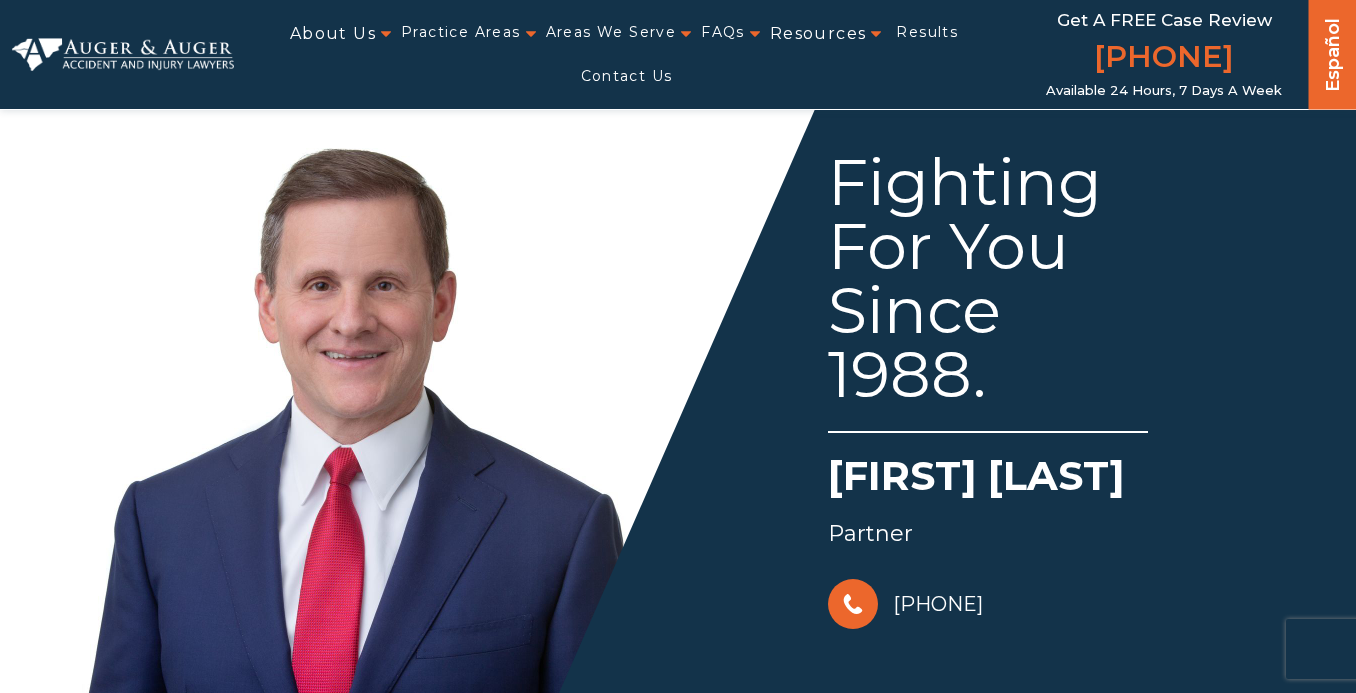 scroll, scrollTop: 0, scrollLeft: 0, axis: both 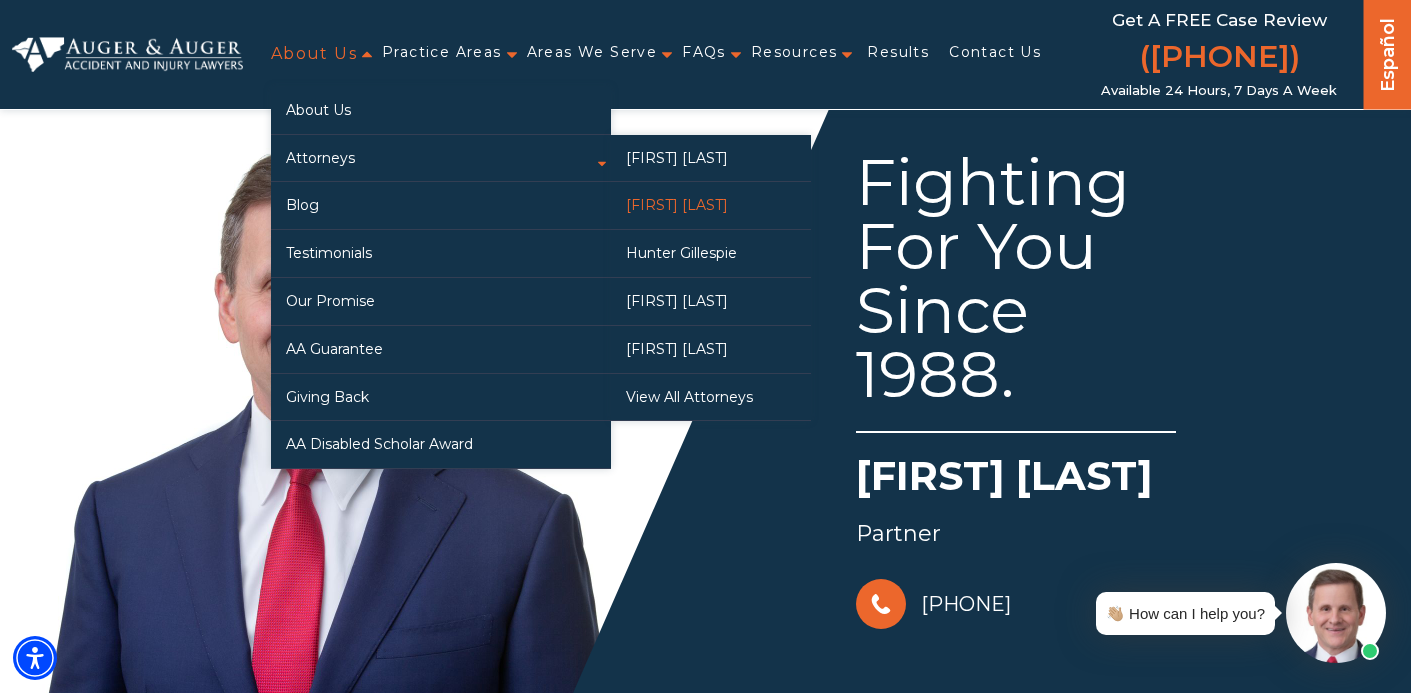 click on "[FIRST] [LAST]" at bounding box center (711, 205) 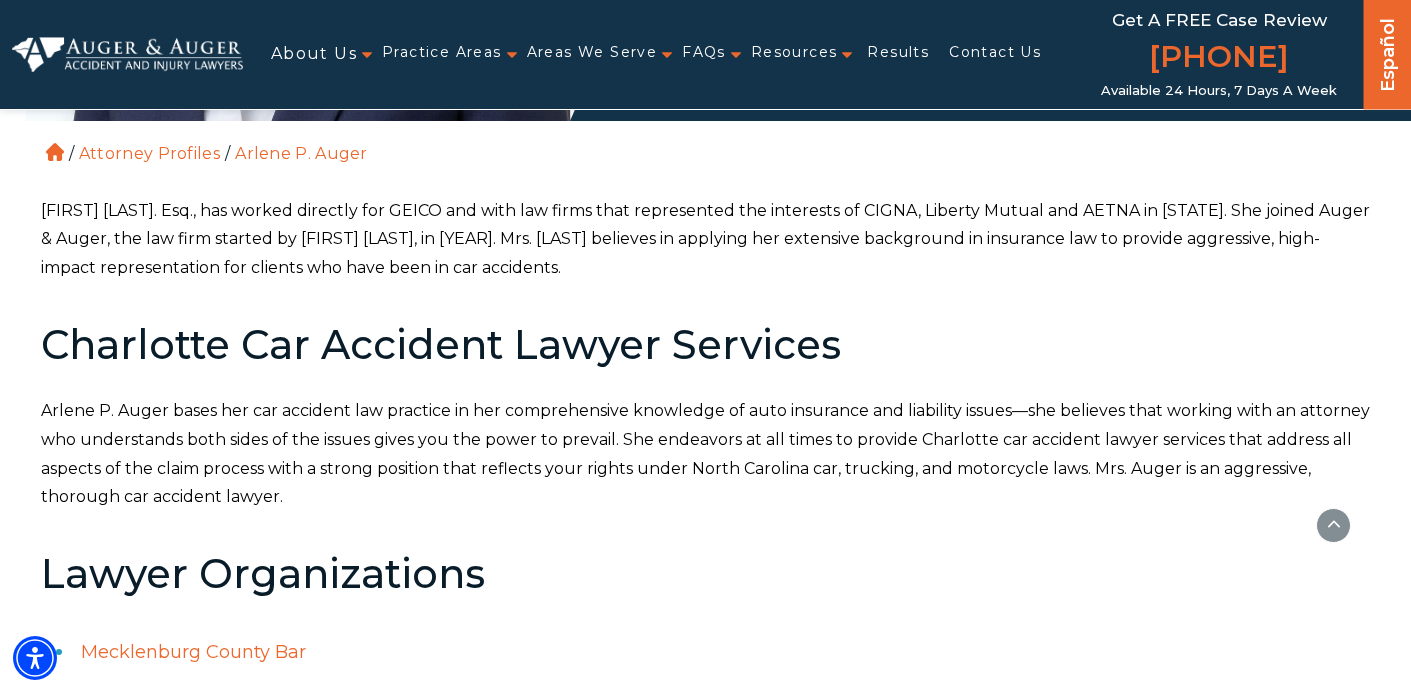 scroll, scrollTop: 562, scrollLeft: 0, axis: vertical 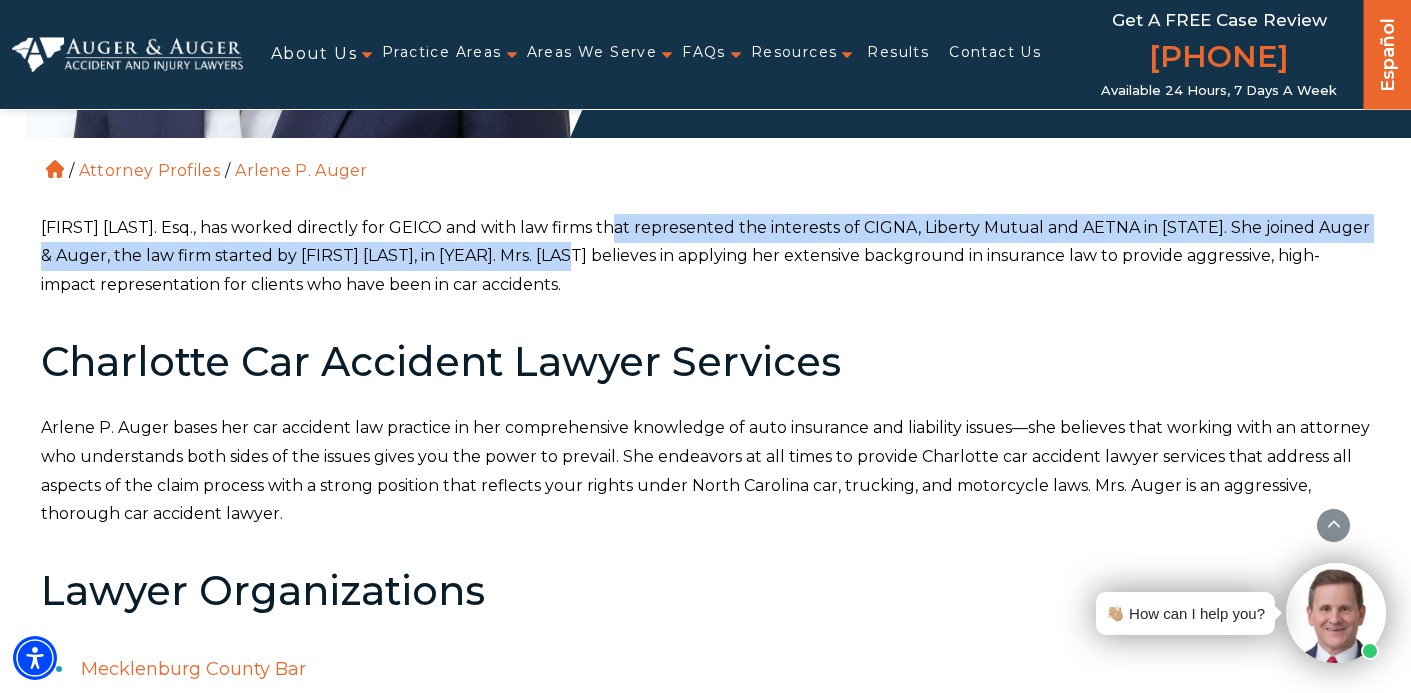 drag, startPoint x: 616, startPoint y: 220, endPoint x: 613, endPoint y: 255, distance: 35.128338 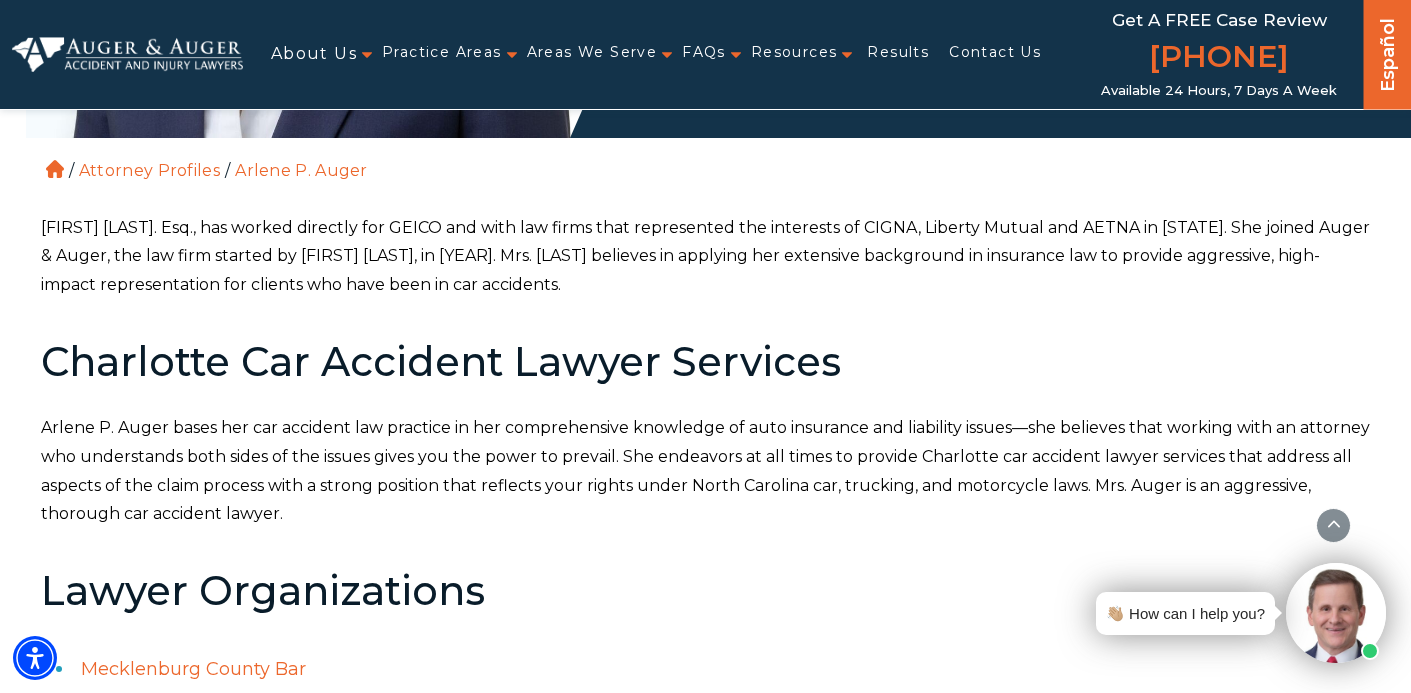 click on "Arlene P. Auger. Esq., has worked directly for GEICO and with law firms that represented the interests of CIGNA, Liberty Mutual and AETNA in New York. She joined Auger & Auger, the law firm started by Herbert W. Auger, in 1995. Mrs. Auger believes in applying her extensive background in insurance law to provide aggressive, high-impact representation for clients who have been in car accidents." at bounding box center [706, 257] 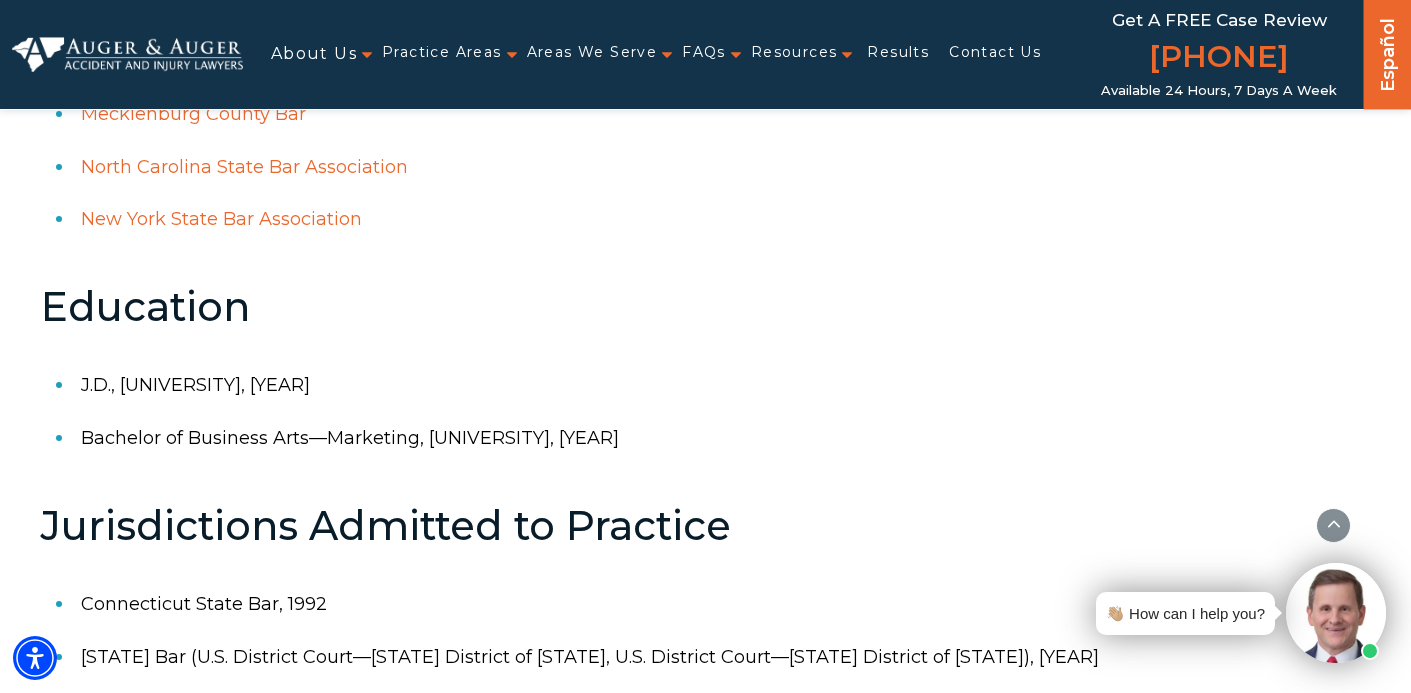 scroll, scrollTop: 1017, scrollLeft: 0, axis: vertical 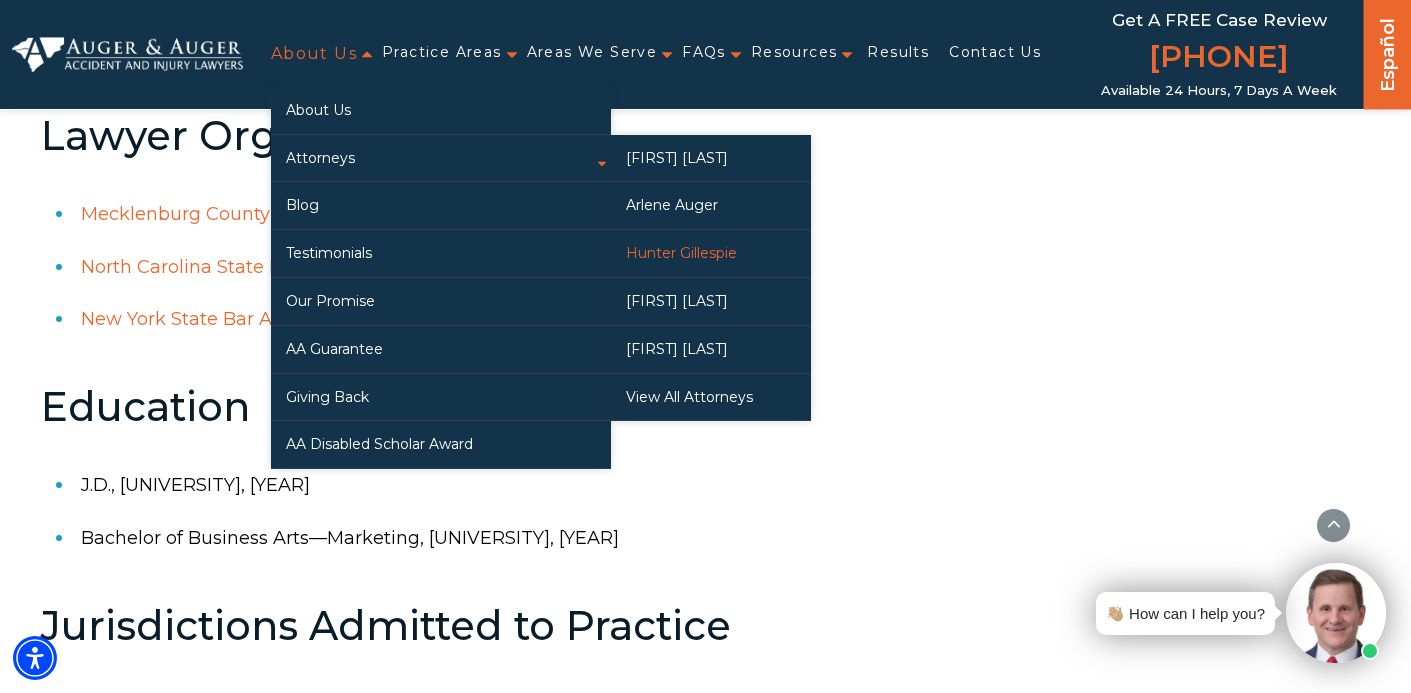 click on "Hunter Gillespie" at bounding box center (711, 253) 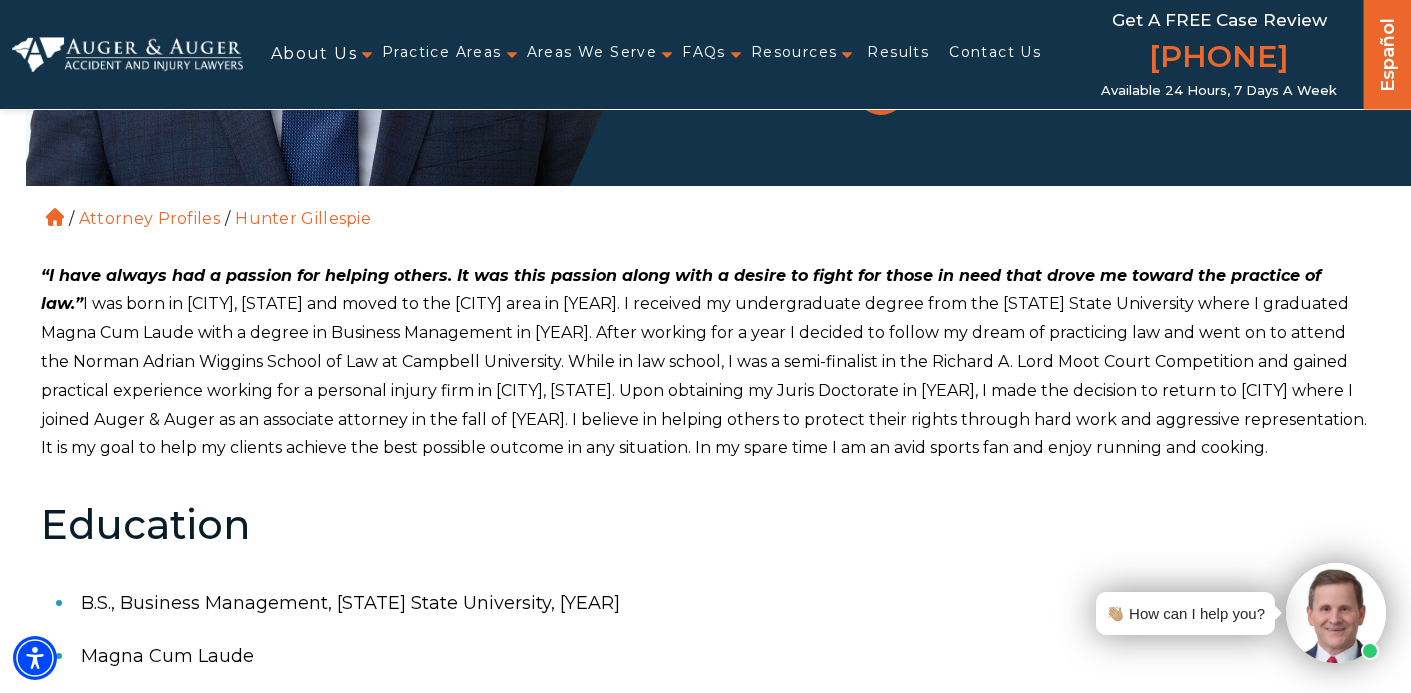 scroll, scrollTop: 560, scrollLeft: 0, axis: vertical 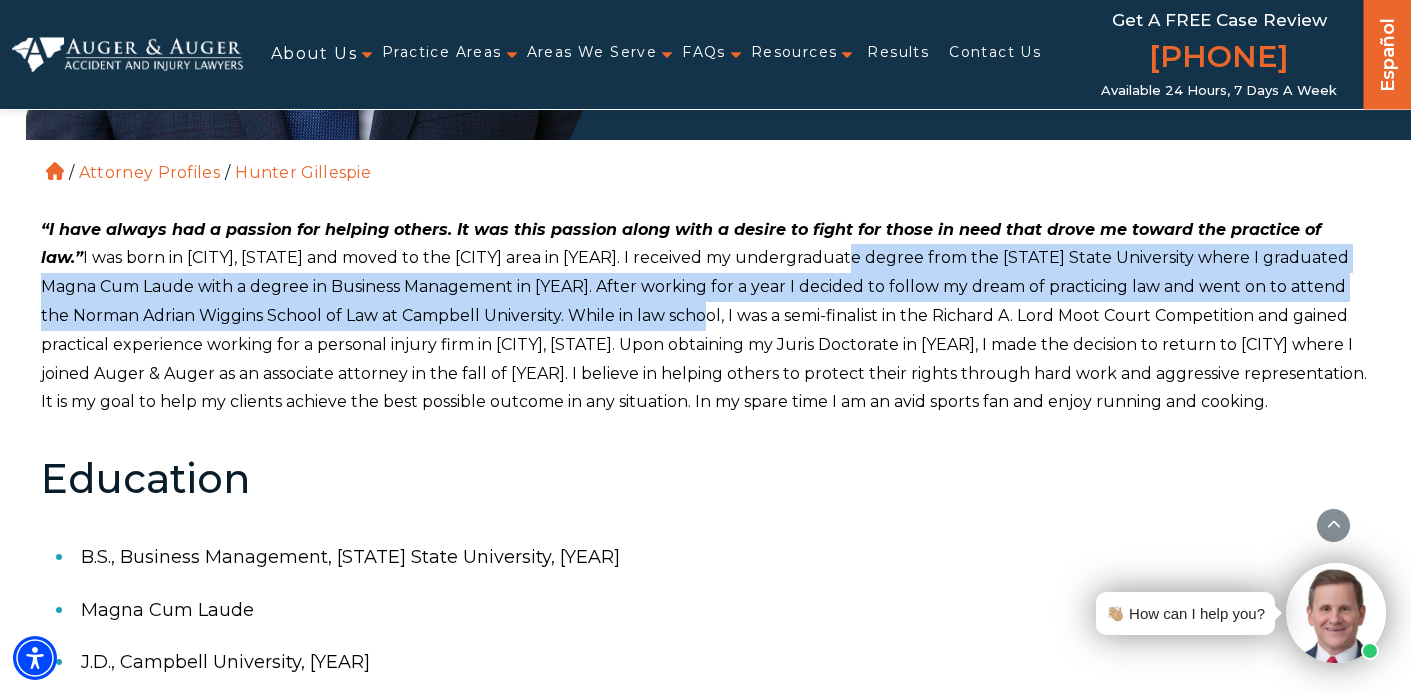 drag, startPoint x: 787, startPoint y: 261, endPoint x: 646, endPoint y: 308, distance: 148.62704 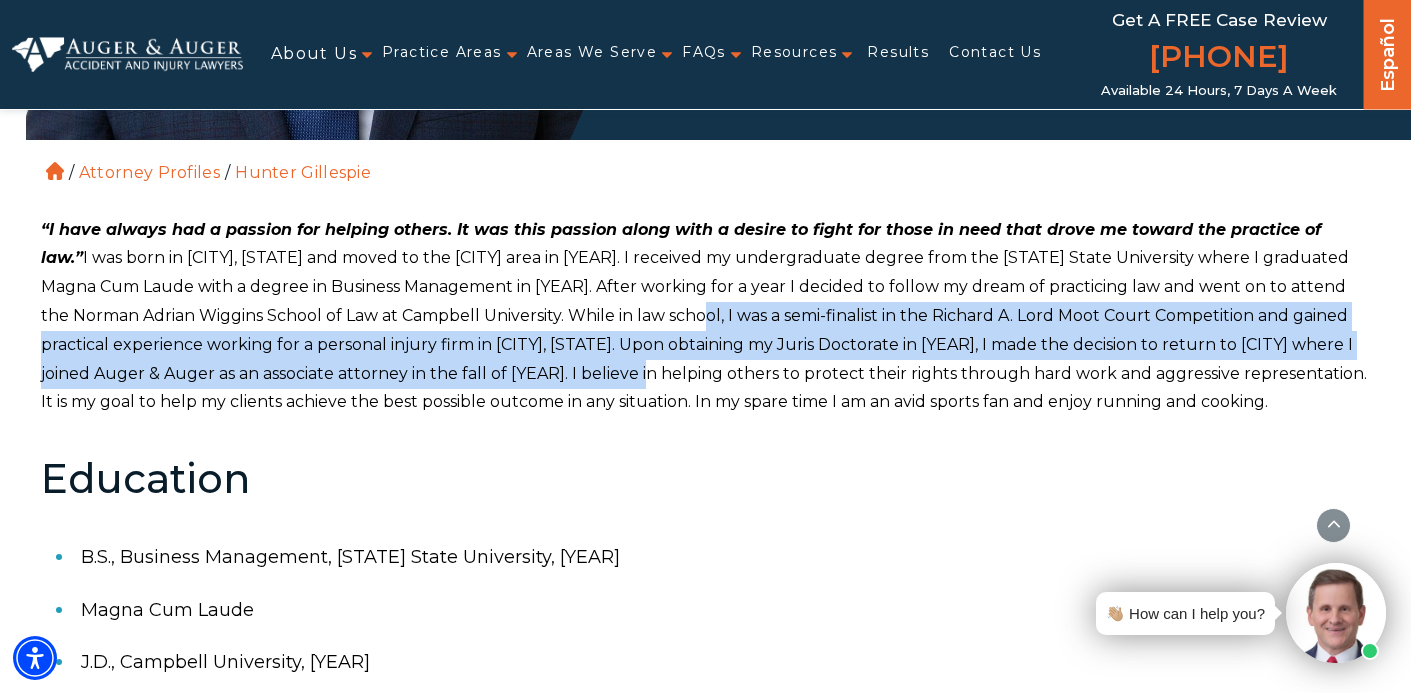 drag, startPoint x: 646, startPoint y: 308, endPoint x: 615, endPoint y: 368, distance: 67.53518 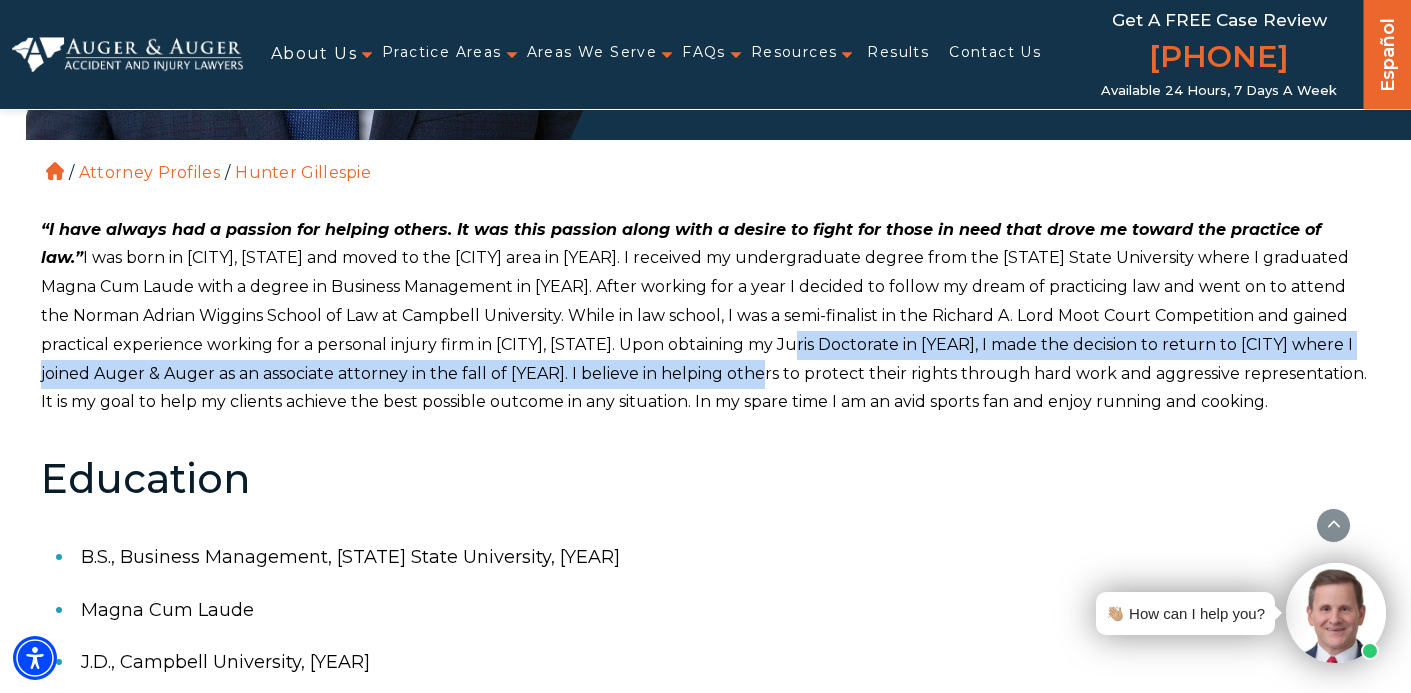 drag, startPoint x: 725, startPoint y: 342, endPoint x: 704, endPoint y: 368, distance: 33.42155 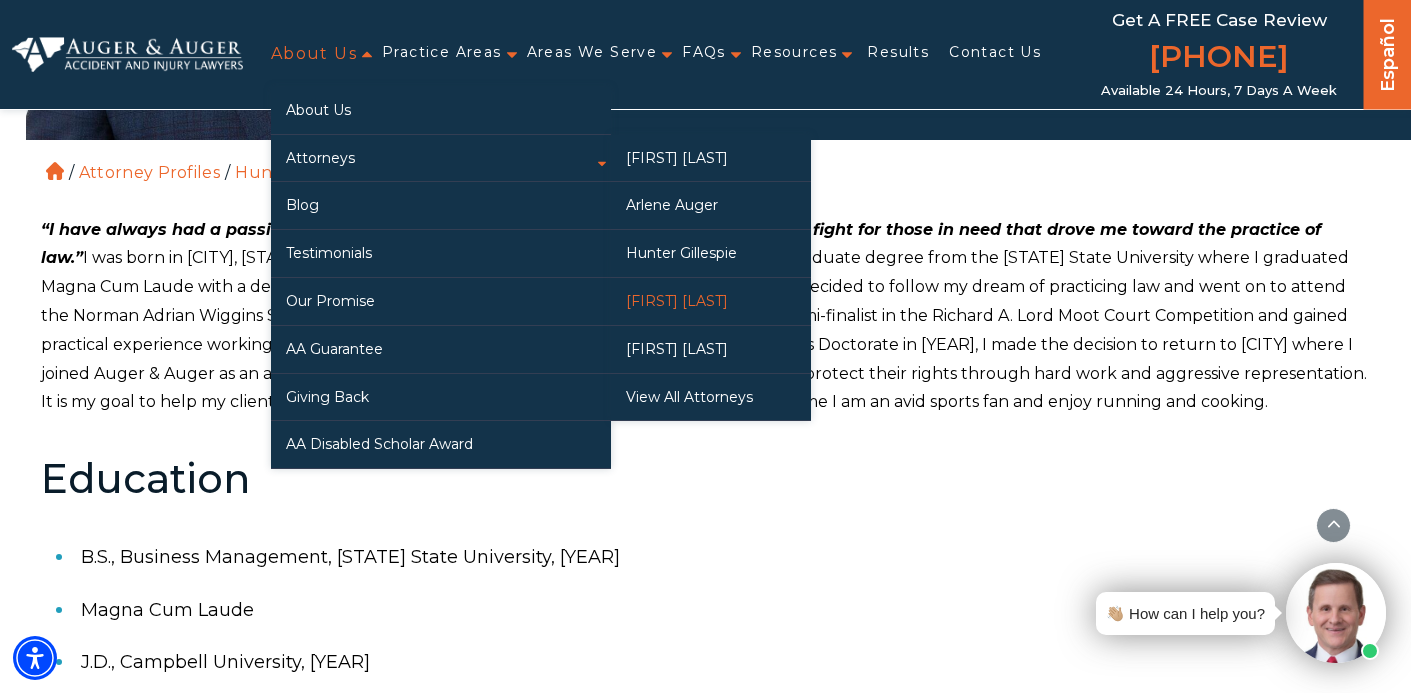 click on "[FIRST] [LAST]" at bounding box center [711, 301] 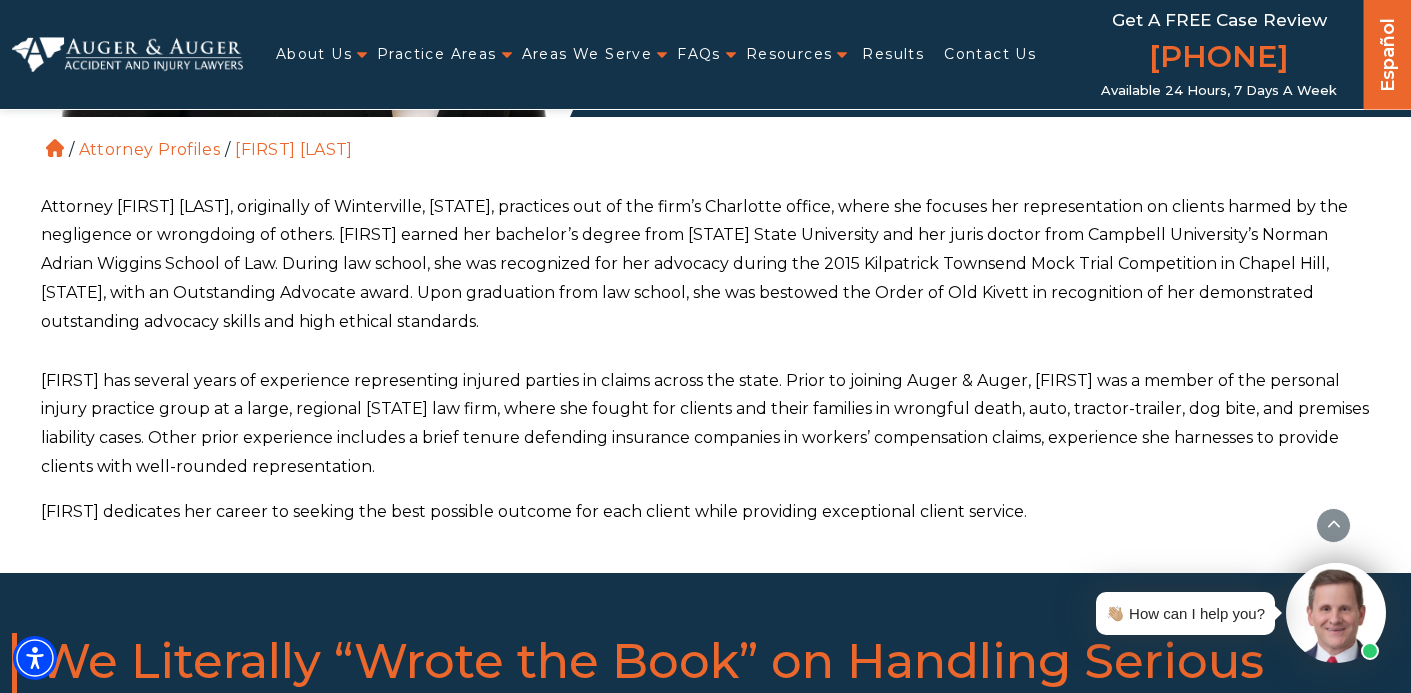 scroll, scrollTop: 582, scrollLeft: 0, axis: vertical 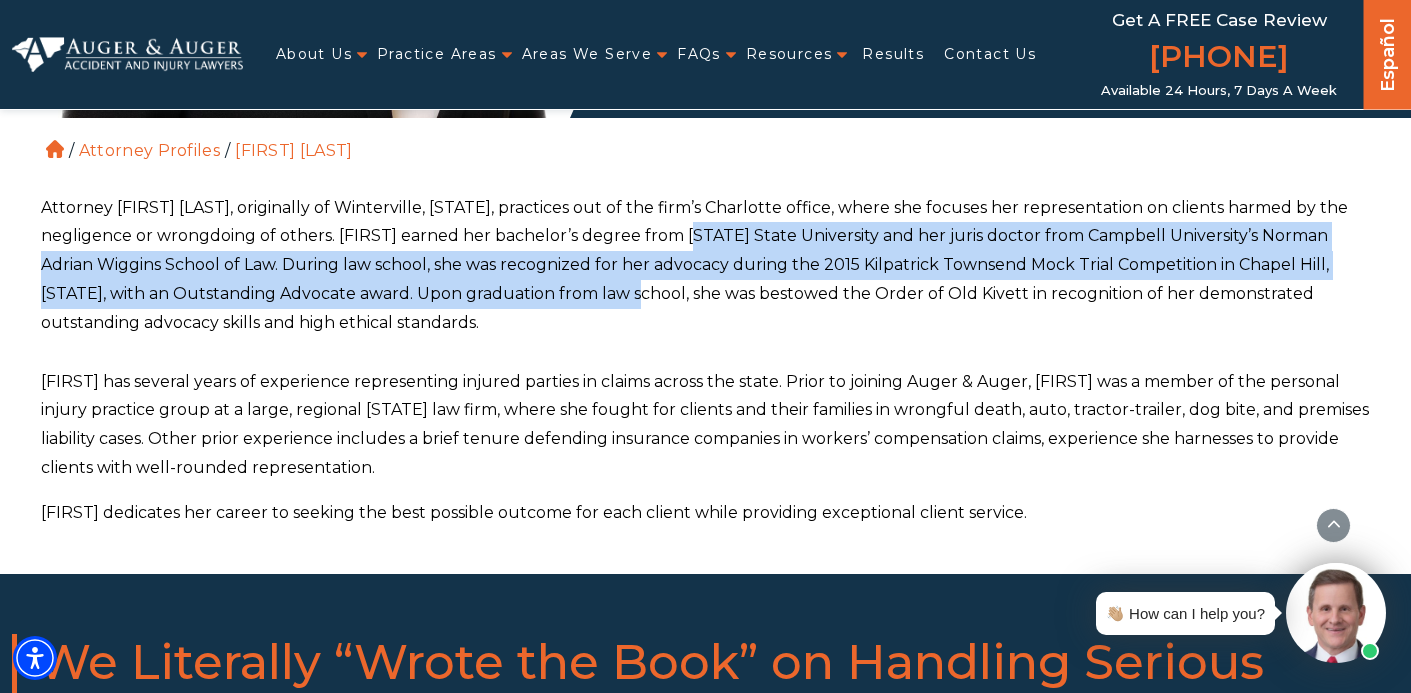 drag, startPoint x: 744, startPoint y: 250, endPoint x: 721, endPoint y: 292, distance: 47.88528 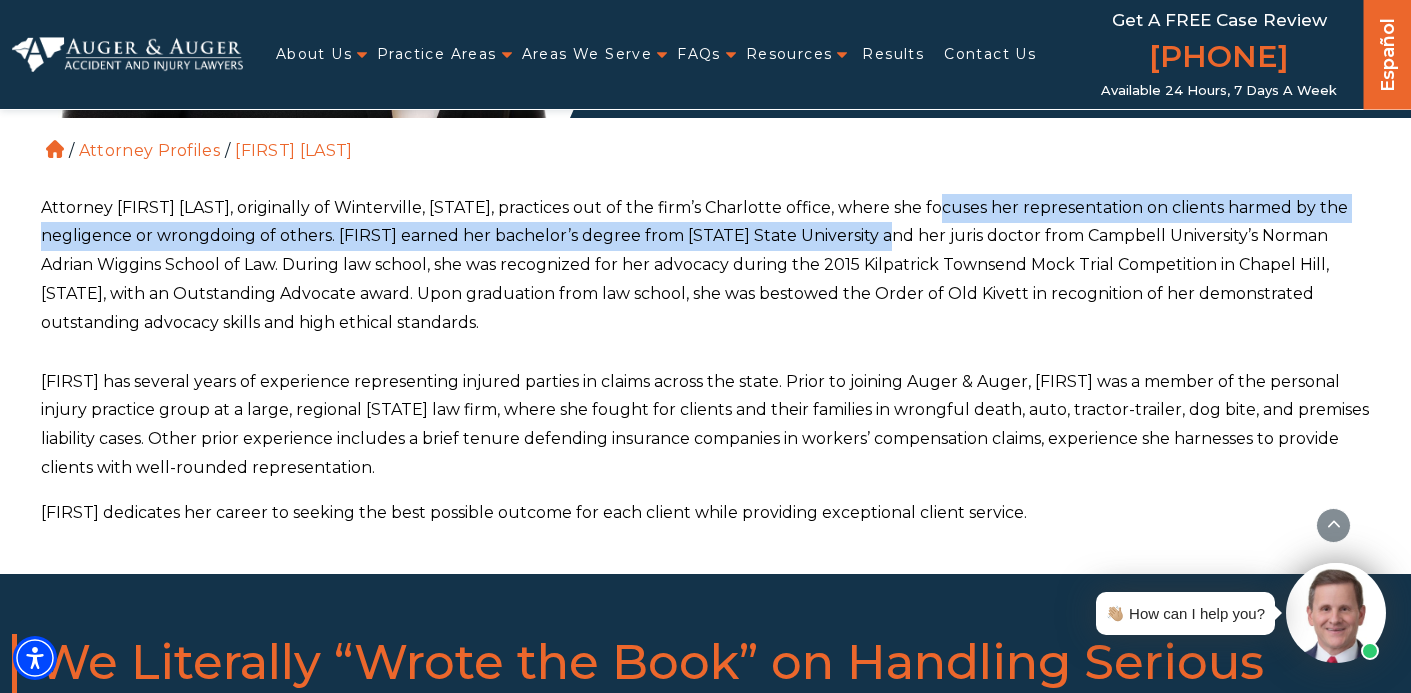 drag, startPoint x: 966, startPoint y: 205, endPoint x: 942, endPoint y: 235, distance: 38.418747 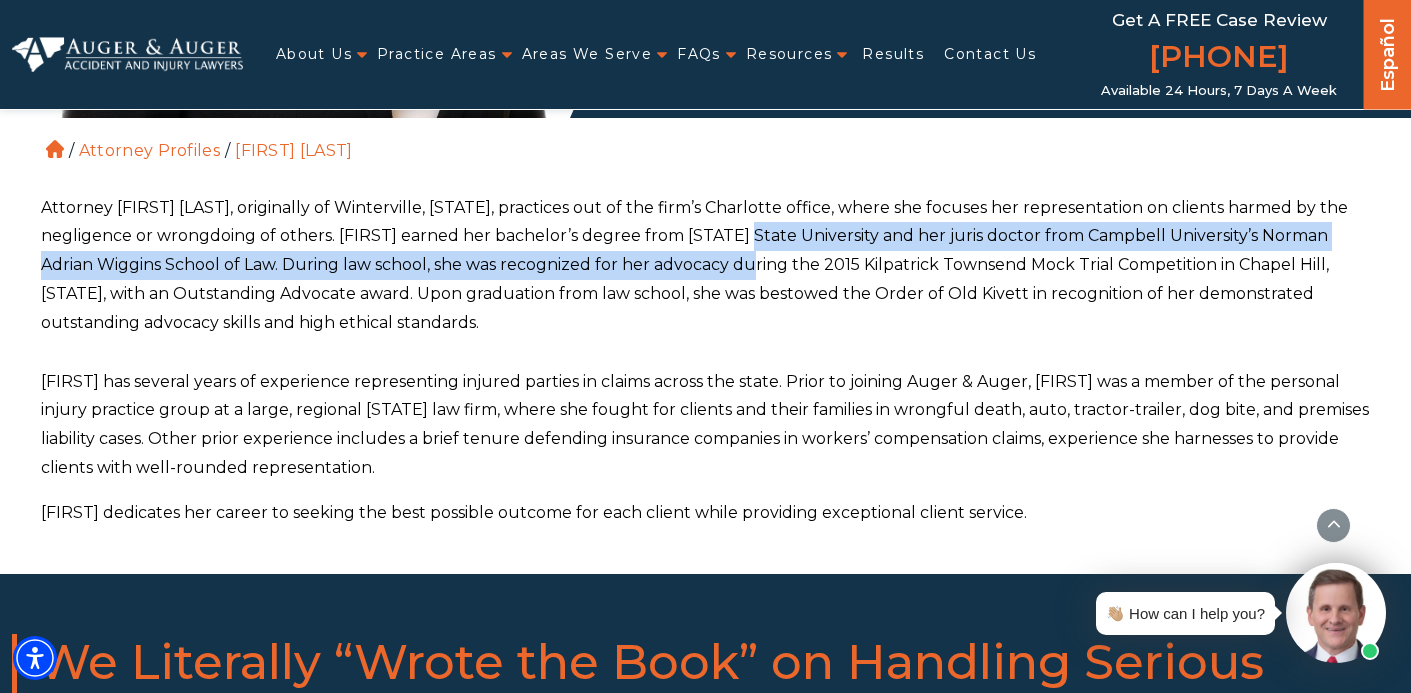 drag, startPoint x: 795, startPoint y: 242, endPoint x: 779, endPoint y: 268, distance: 30.528675 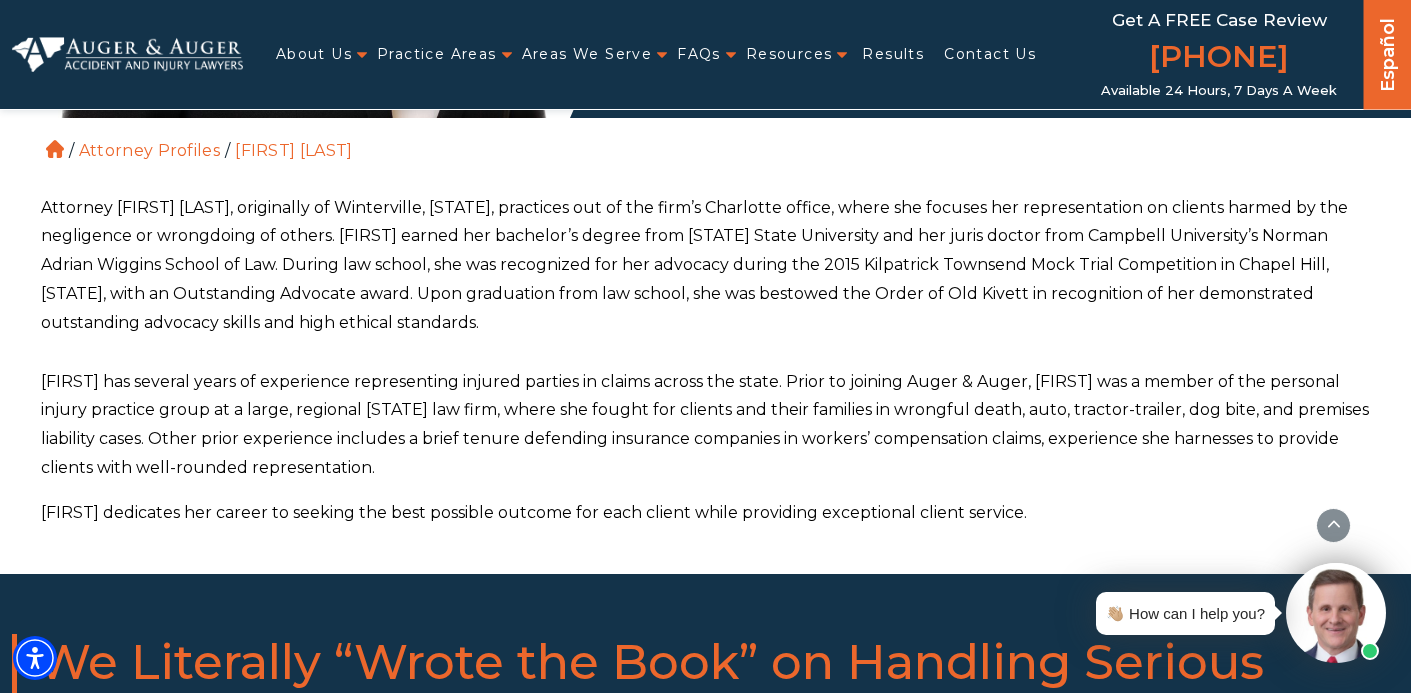 drag, startPoint x: 692, startPoint y: 286, endPoint x: 669, endPoint y: 323, distance: 43.56604 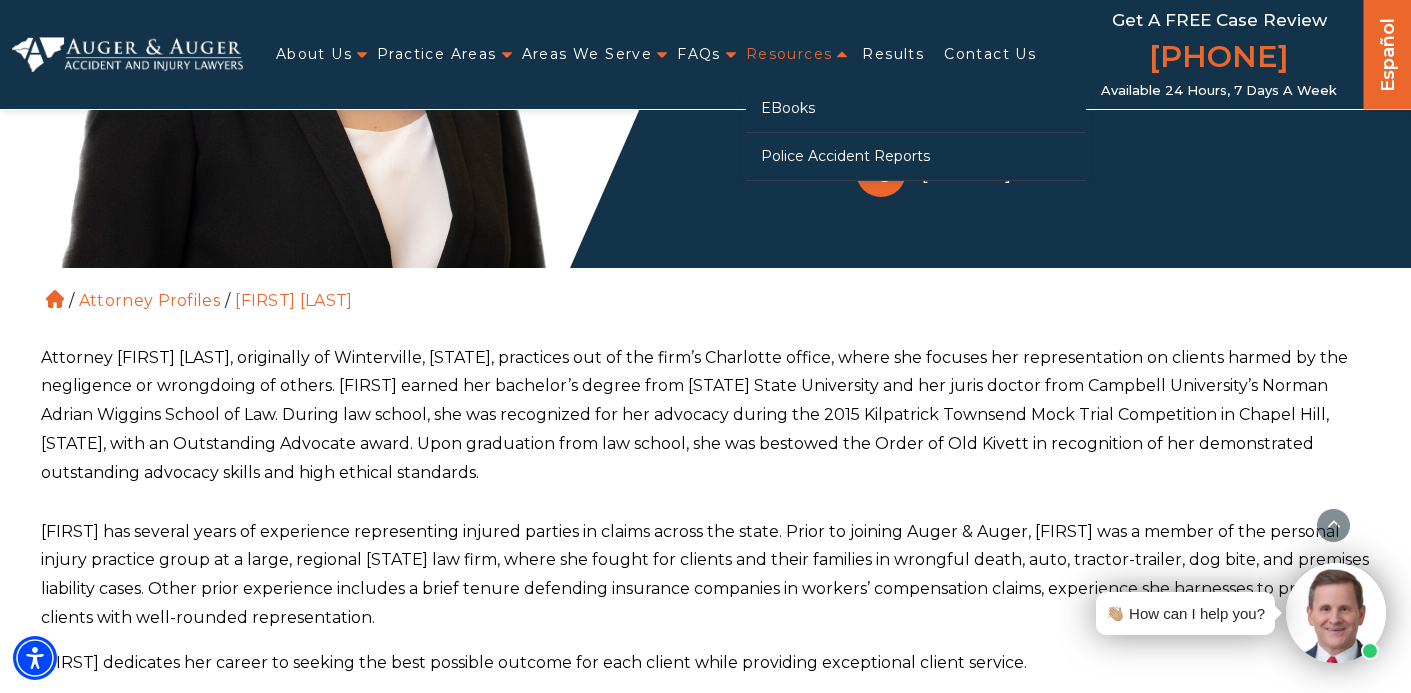 scroll, scrollTop: 196, scrollLeft: 0, axis: vertical 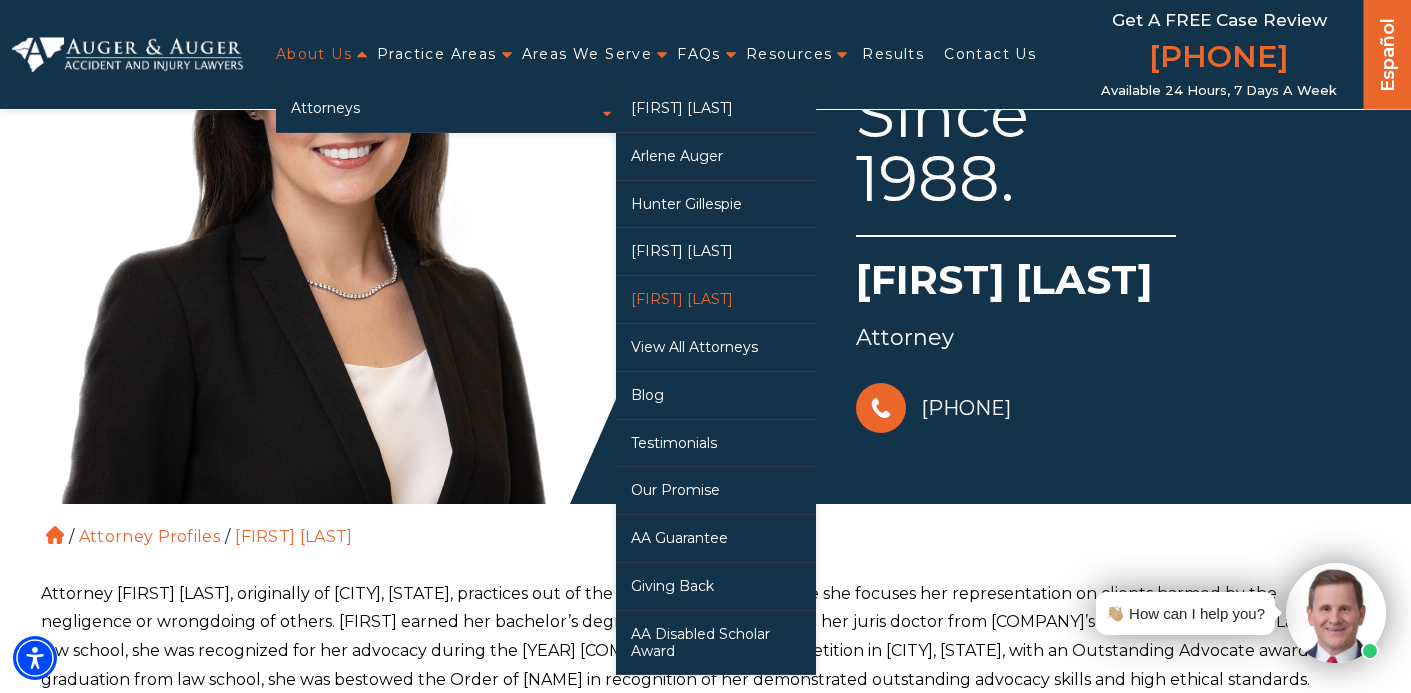 click on "Tyler Skitt" at bounding box center [716, 299] 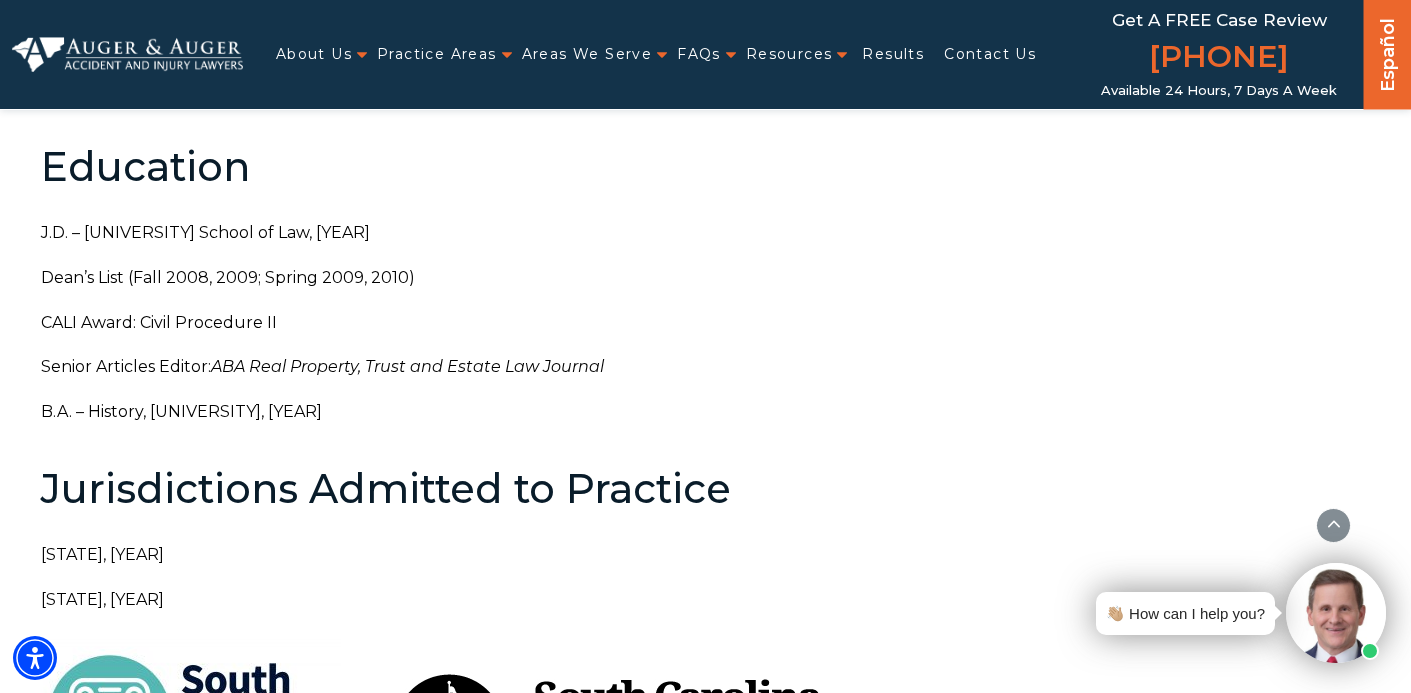 scroll, scrollTop: 1123, scrollLeft: 0, axis: vertical 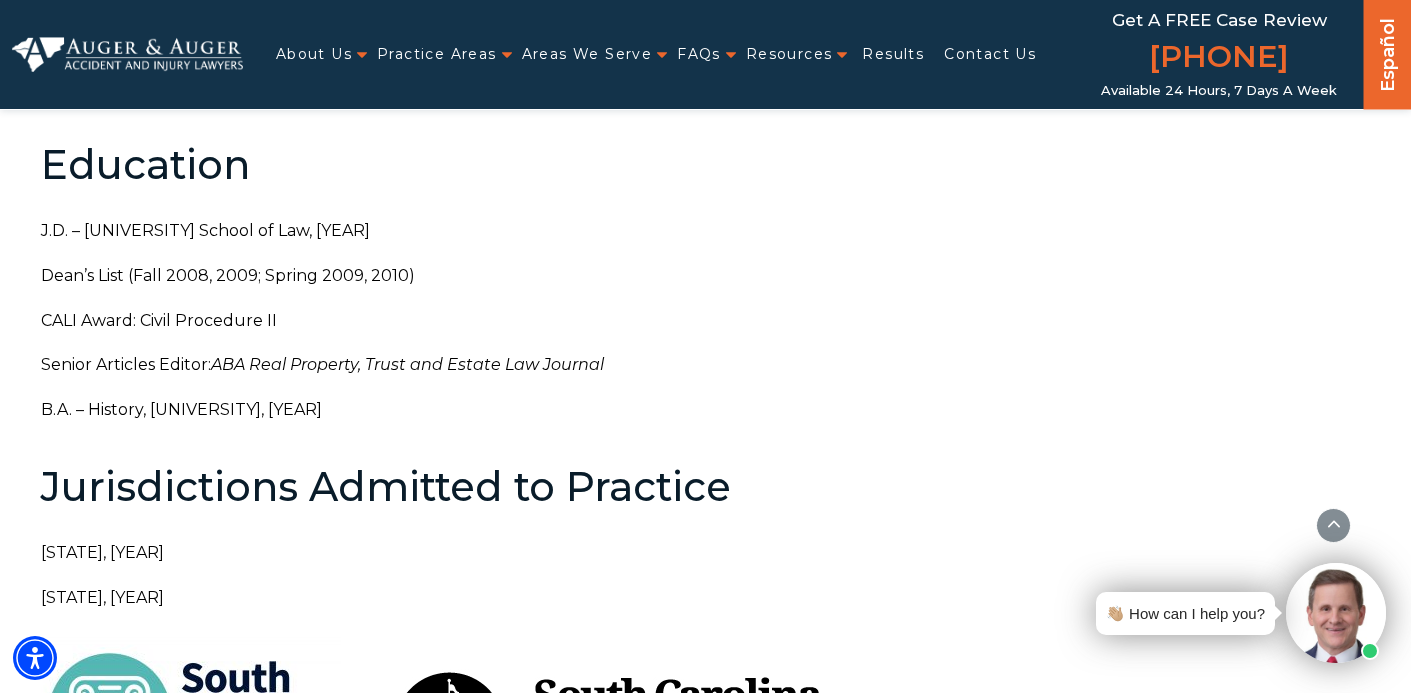 click at bounding box center (127, 54) 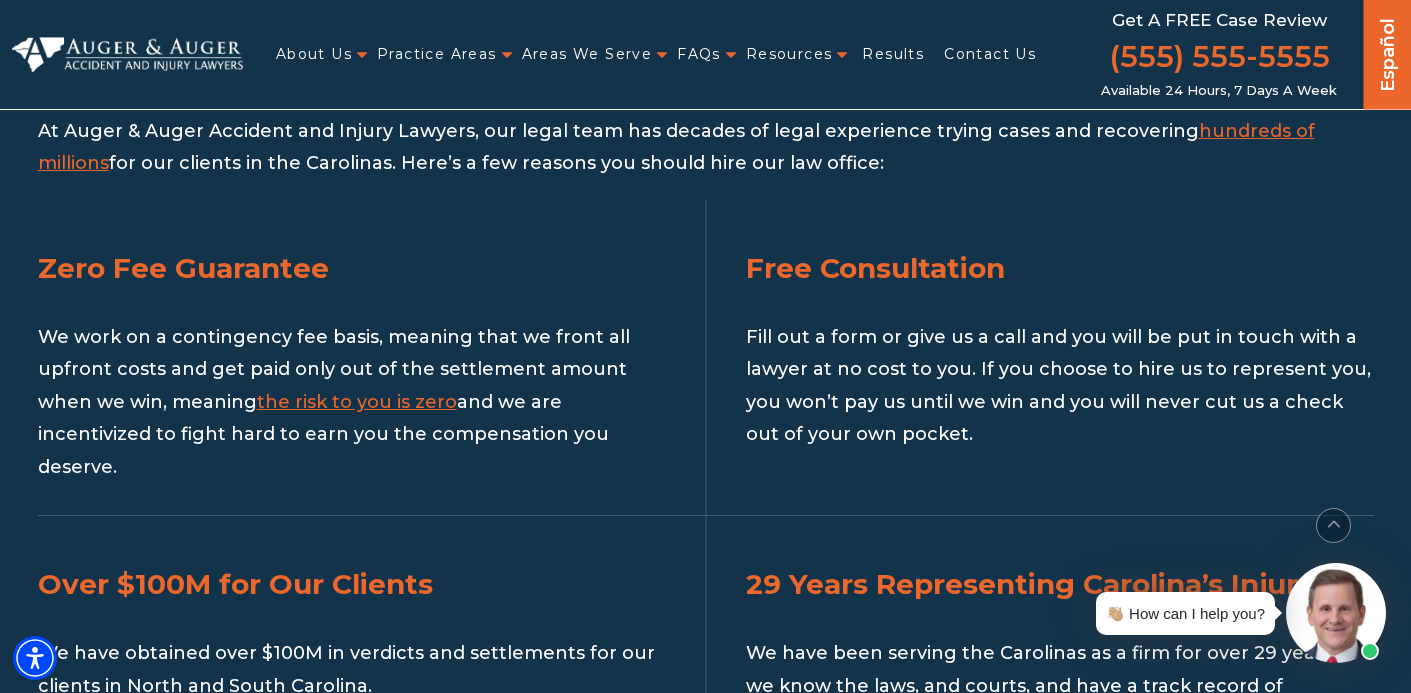 scroll, scrollTop: 2332, scrollLeft: 0, axis: vertical 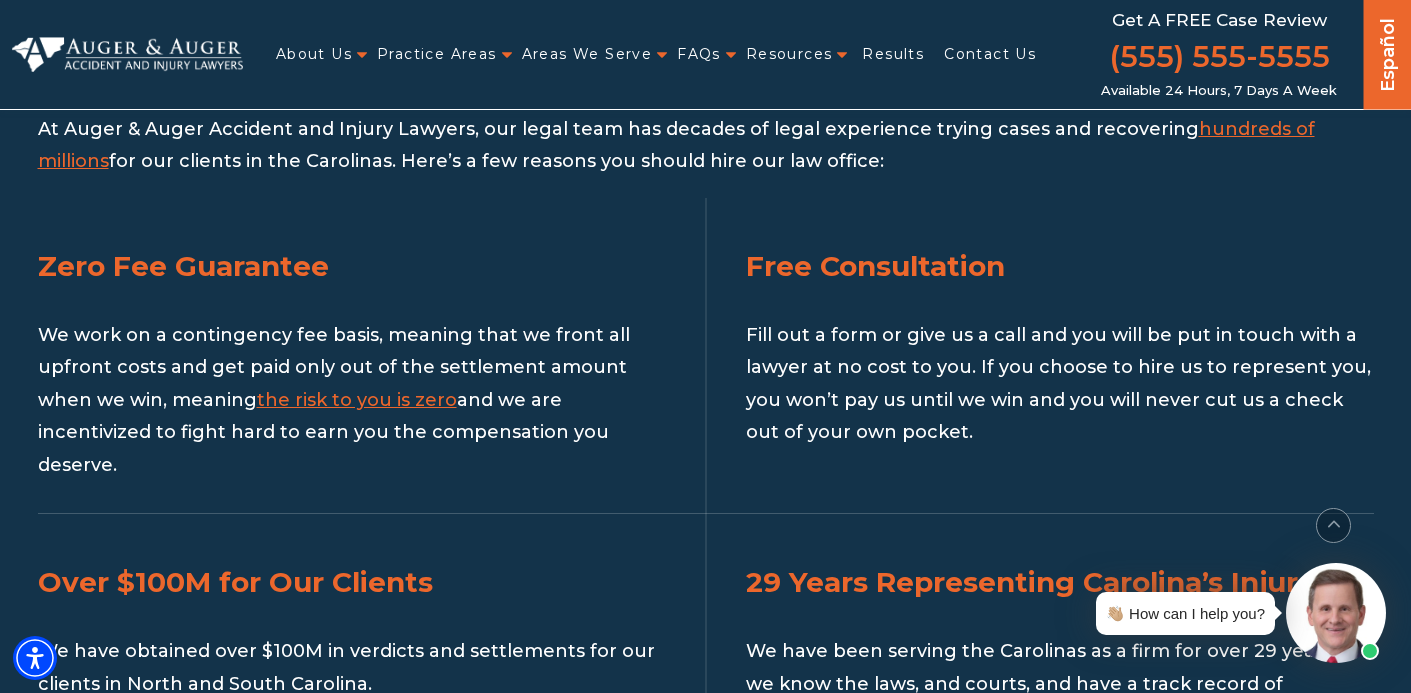 click on "the risk to you is zero" at bounding box center (357, 400) 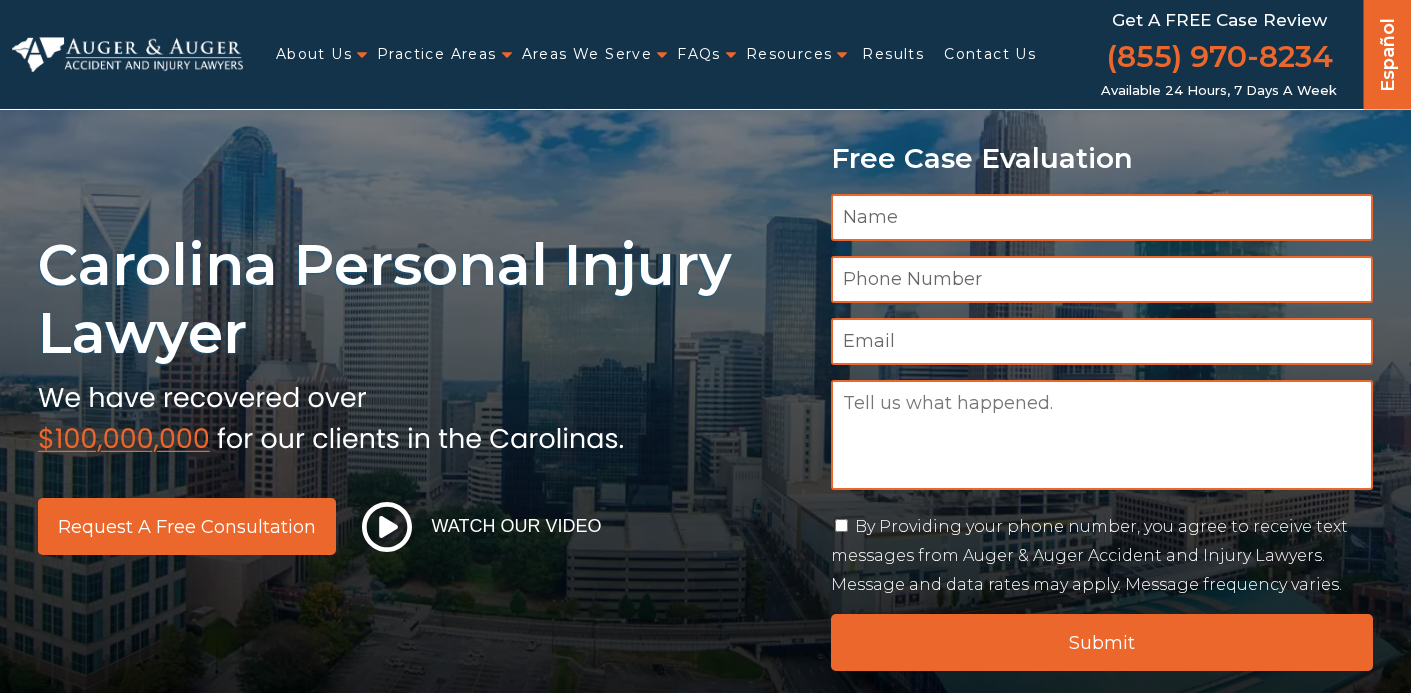 scroll, scrollTop: 0, scrollLeft: 0, axis: both 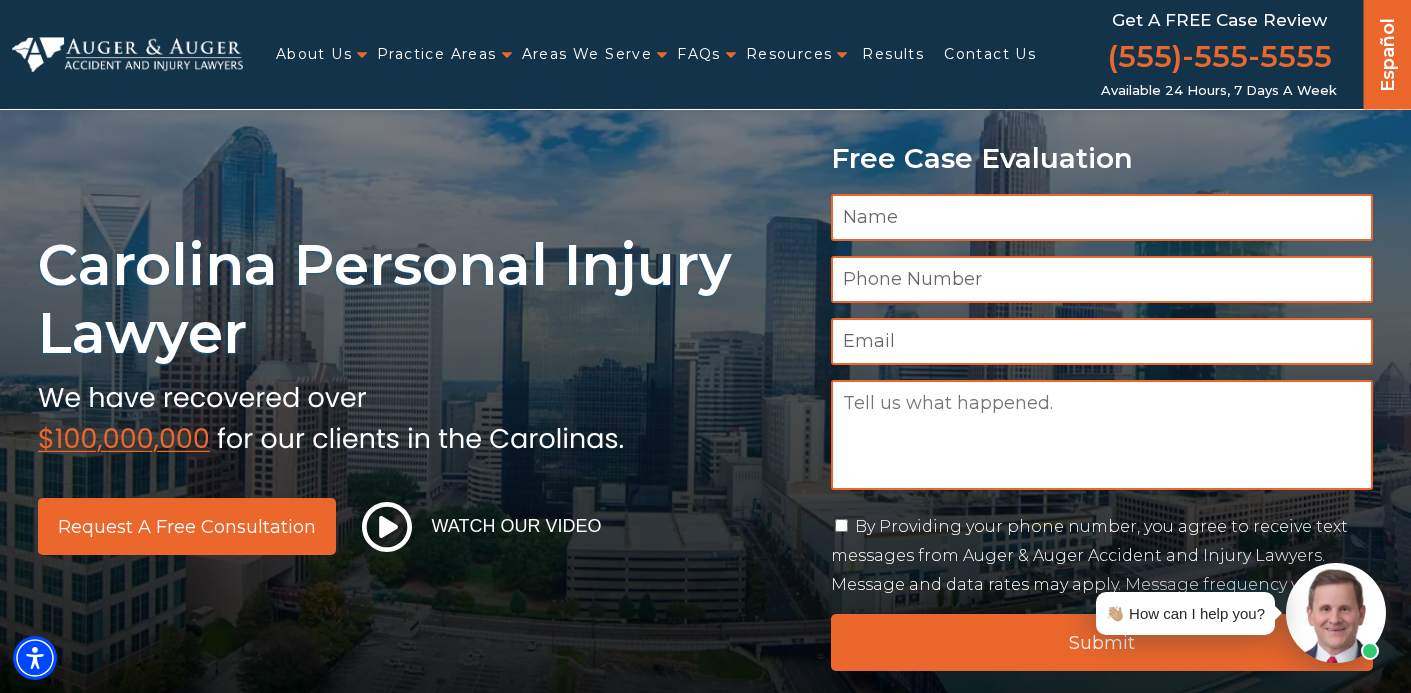 click at bounding box center (127, 54) 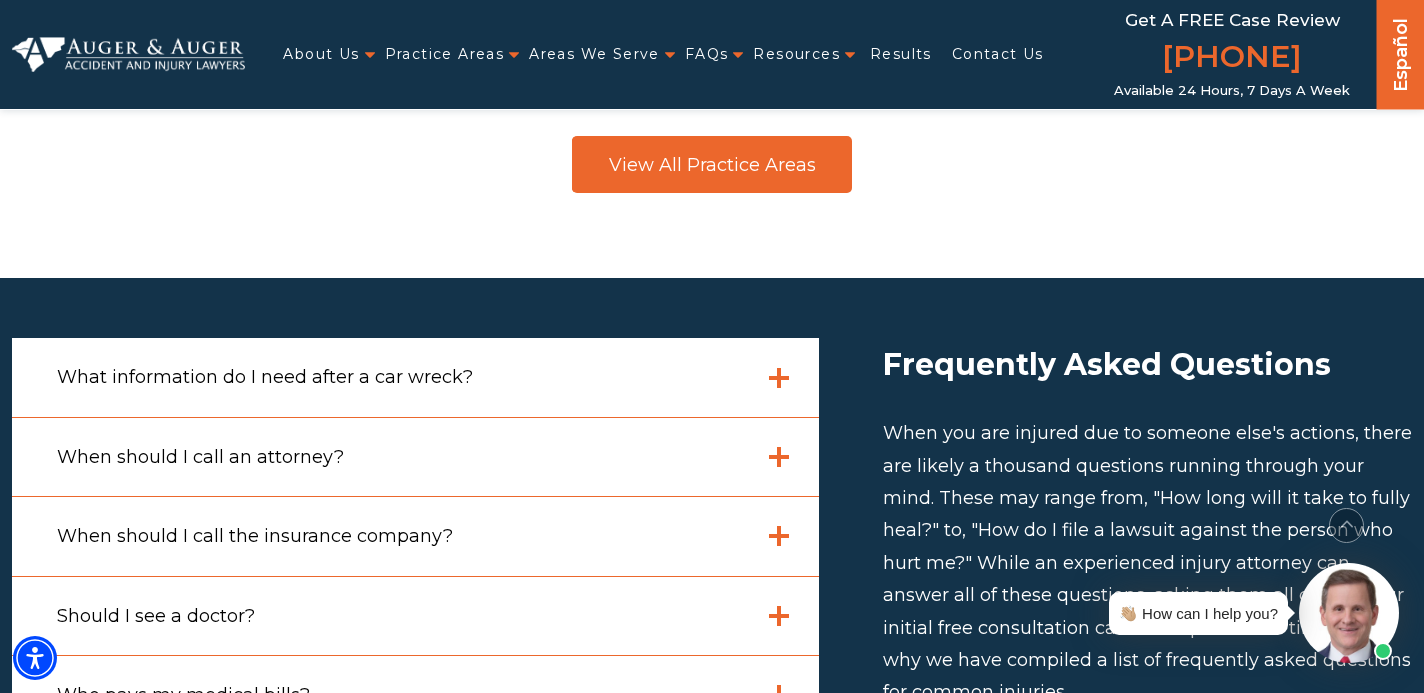 scroll, scrollTop: 6093, scrollLeft: 0, axis: vertical 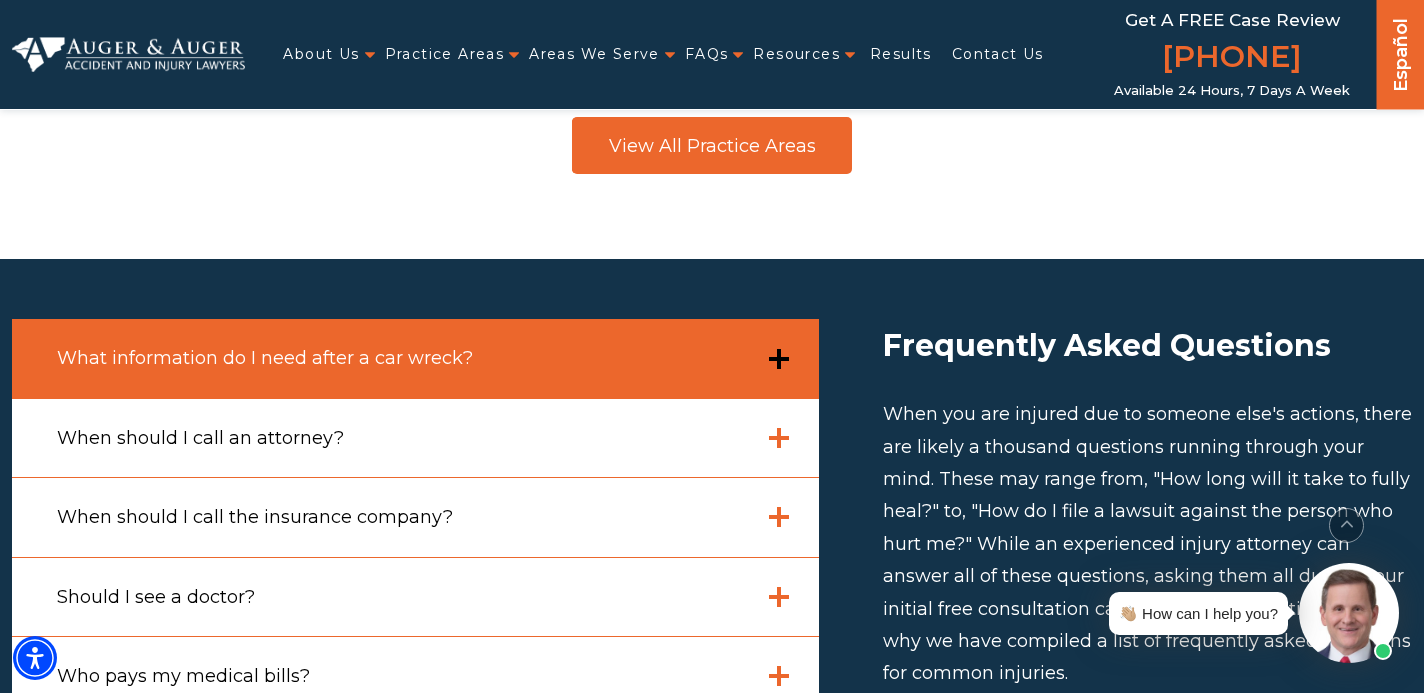 click on "What information do I need after a car wreck?" at bounding box center (415, 358) 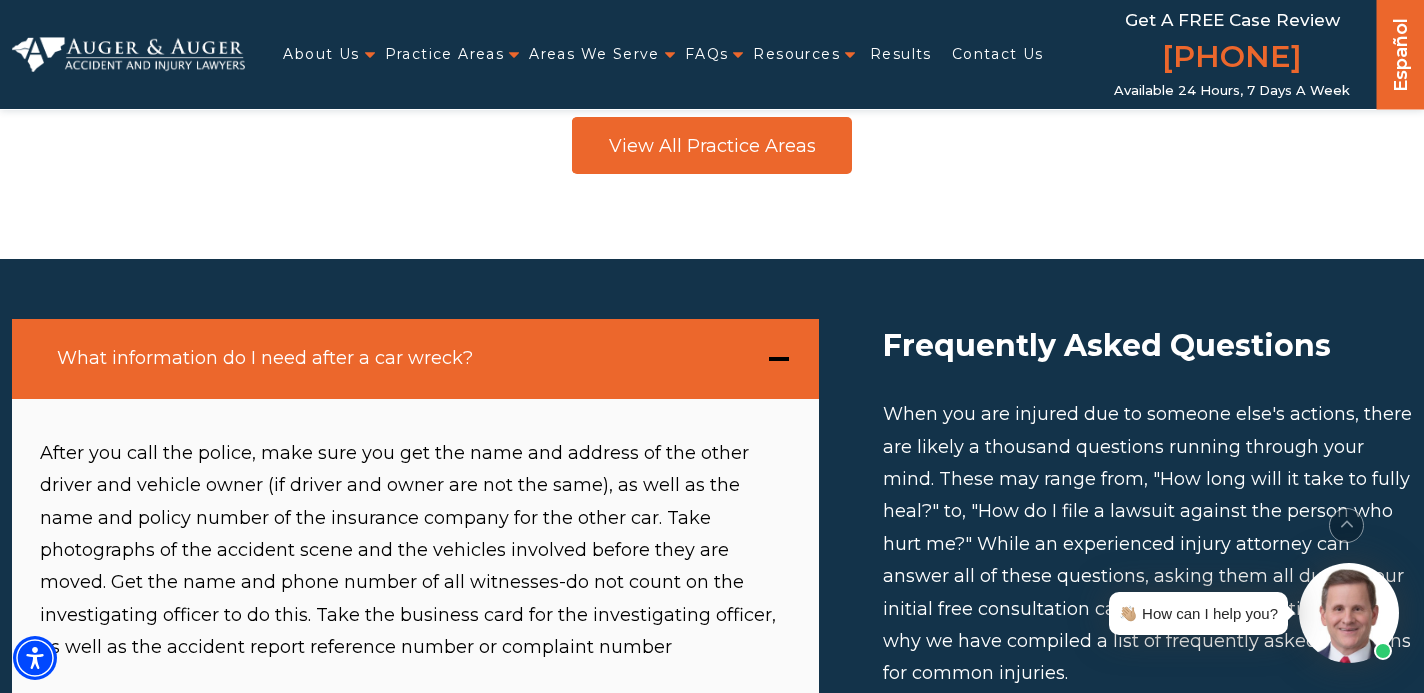 click on "What information do I need after a car wreck?" at bounding box center [415, 358] 